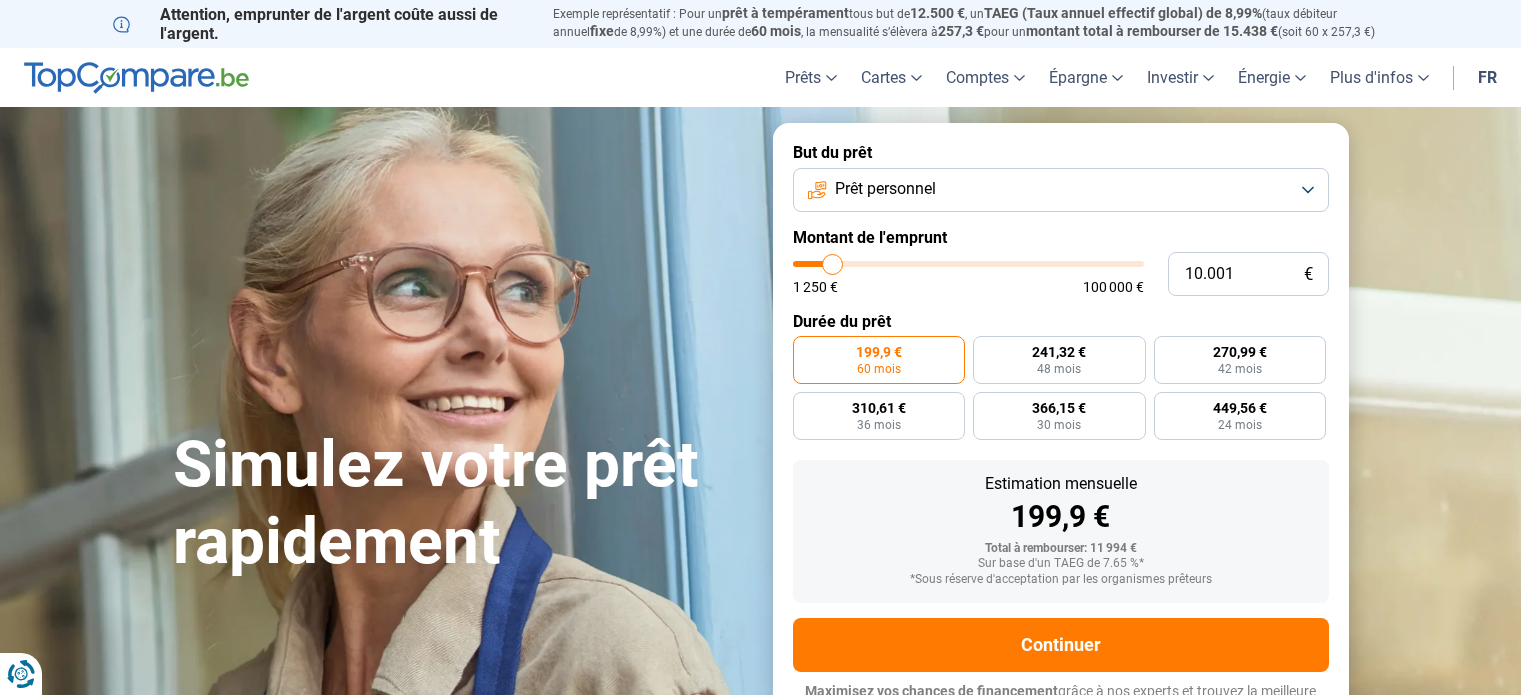 scroll, scrollTop: 0, scrollLeft: 0, axis: both 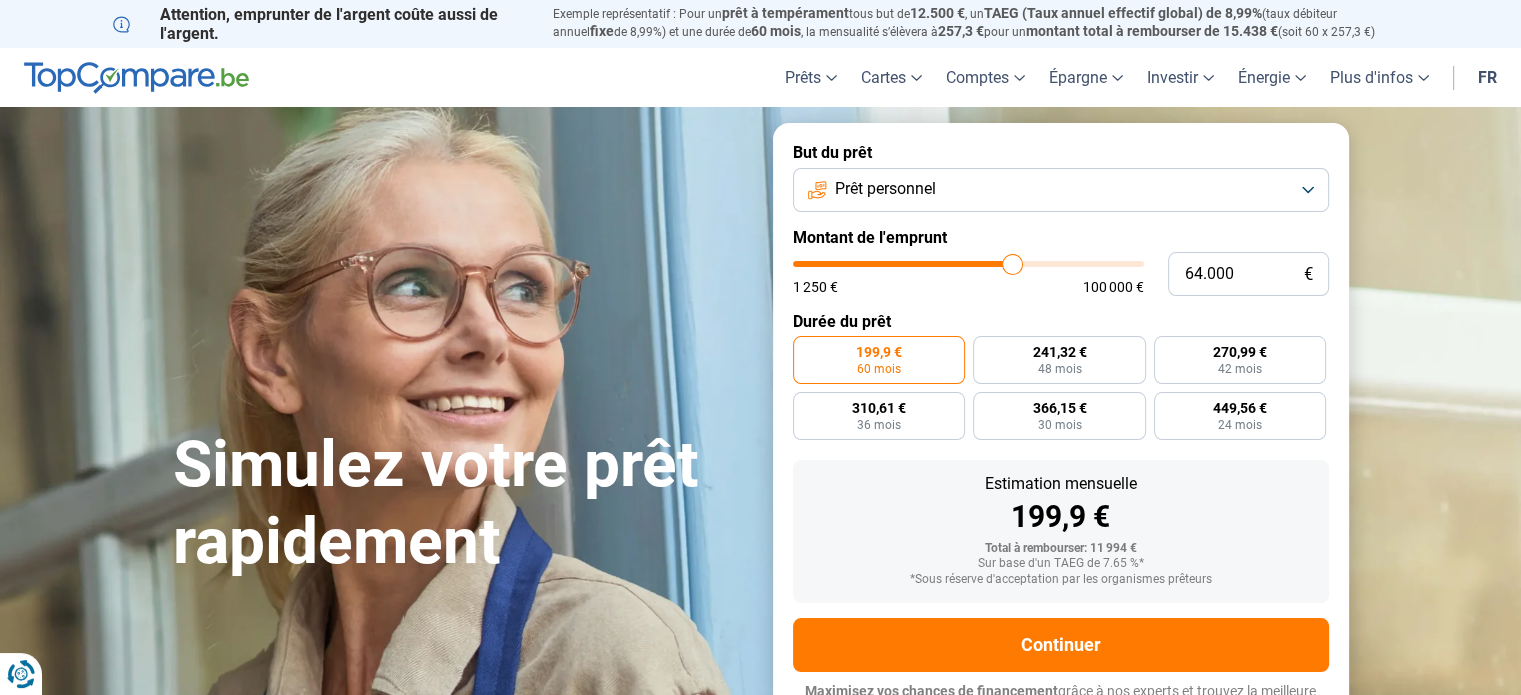 drag, startPoint x: 836, startPoint y: 261, endPoint x: 1012, endPoint y: 285, distance: 177.62883 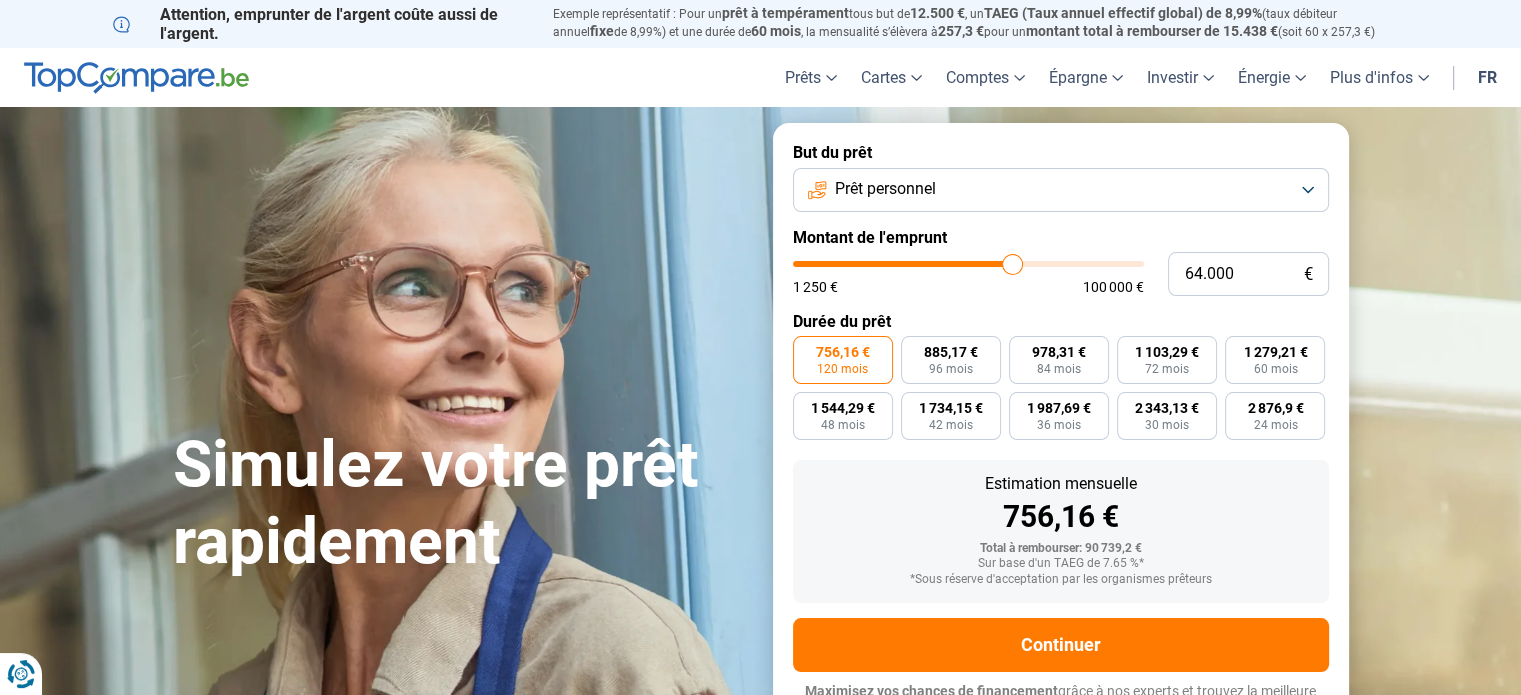 scroll, scrollTop: 27, scrollLeft: 0, axis: vertical 